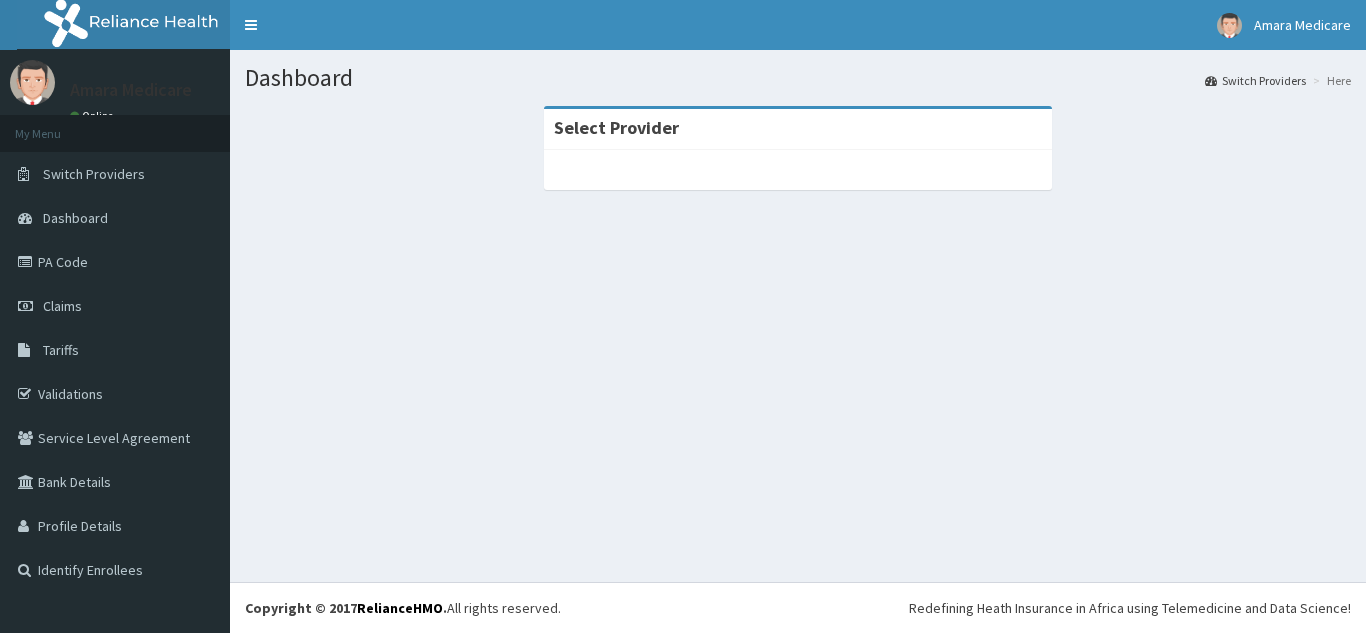 scroll, scrollTop: 0, scrollLeft: 0, axis: both 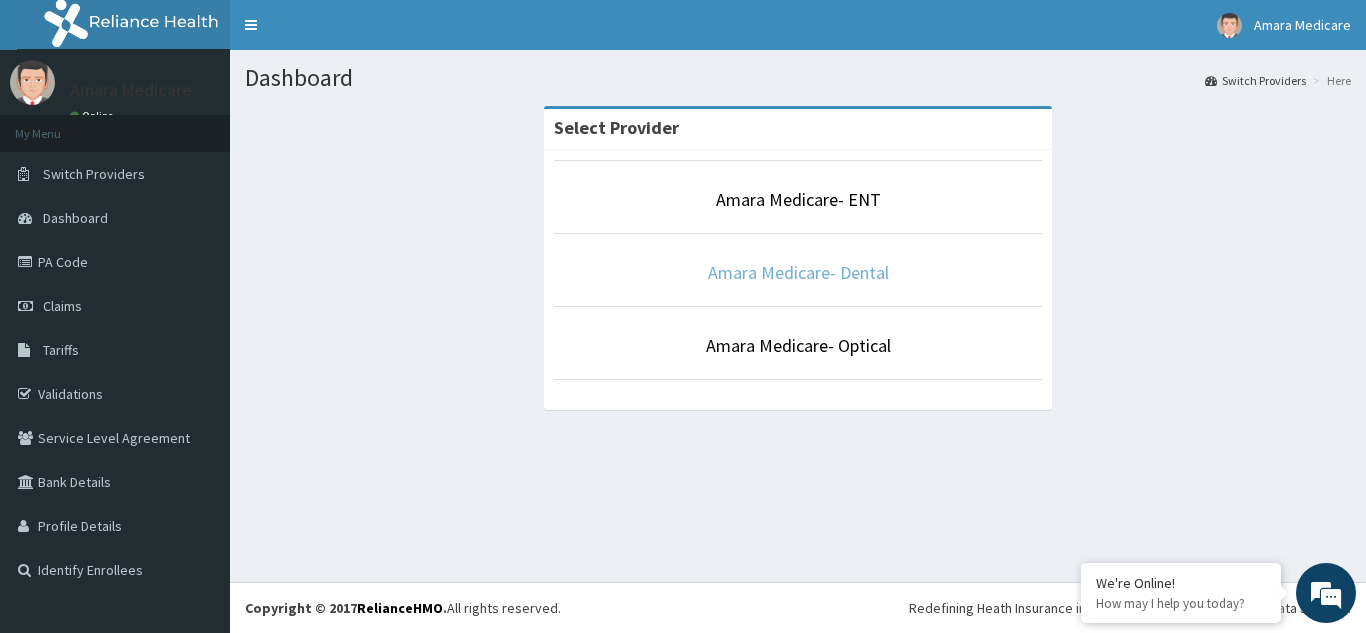click on "Amara Medicare- Dental" at bounding box center (798, 272) 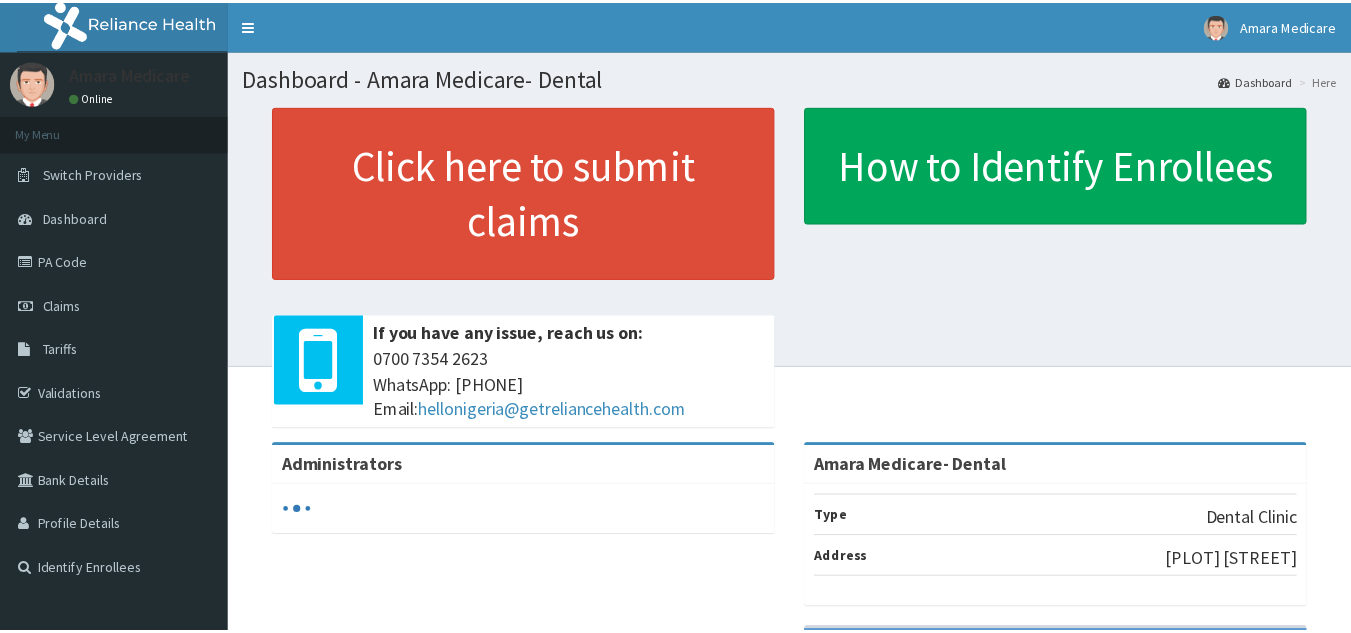 scroll, scrollTop: 0, scrollLeft: 0, axis: both 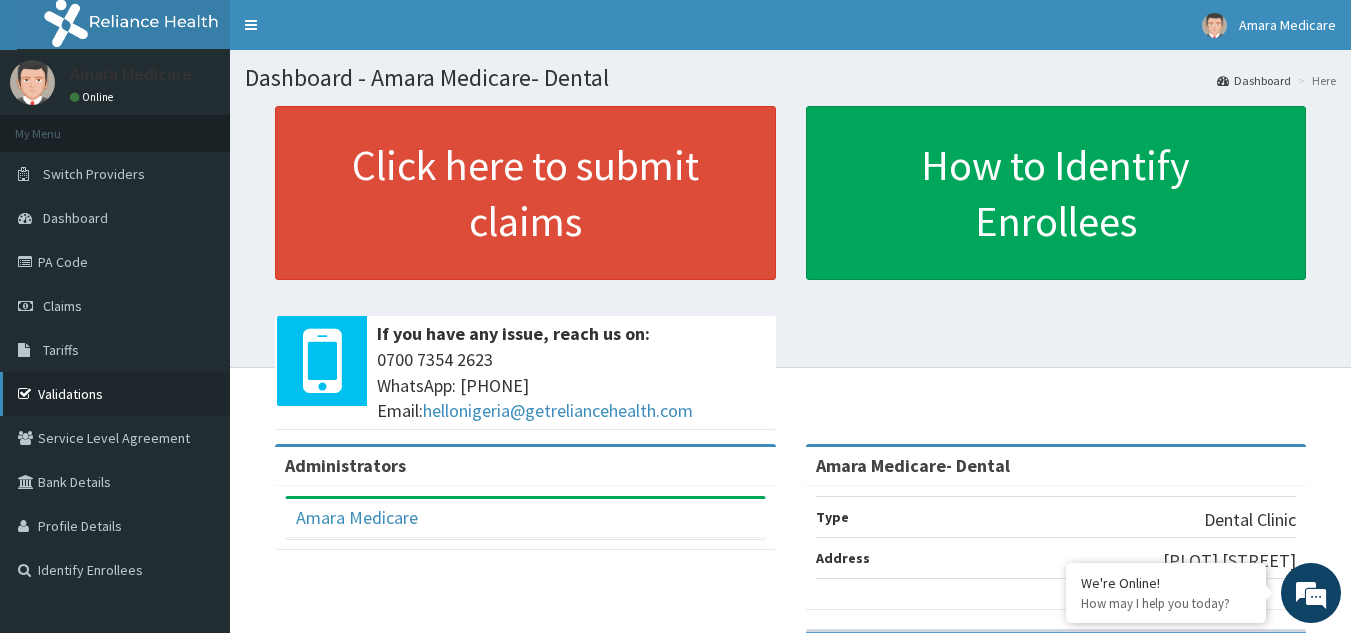 click on "Validations" at bounding box center (115, 394) 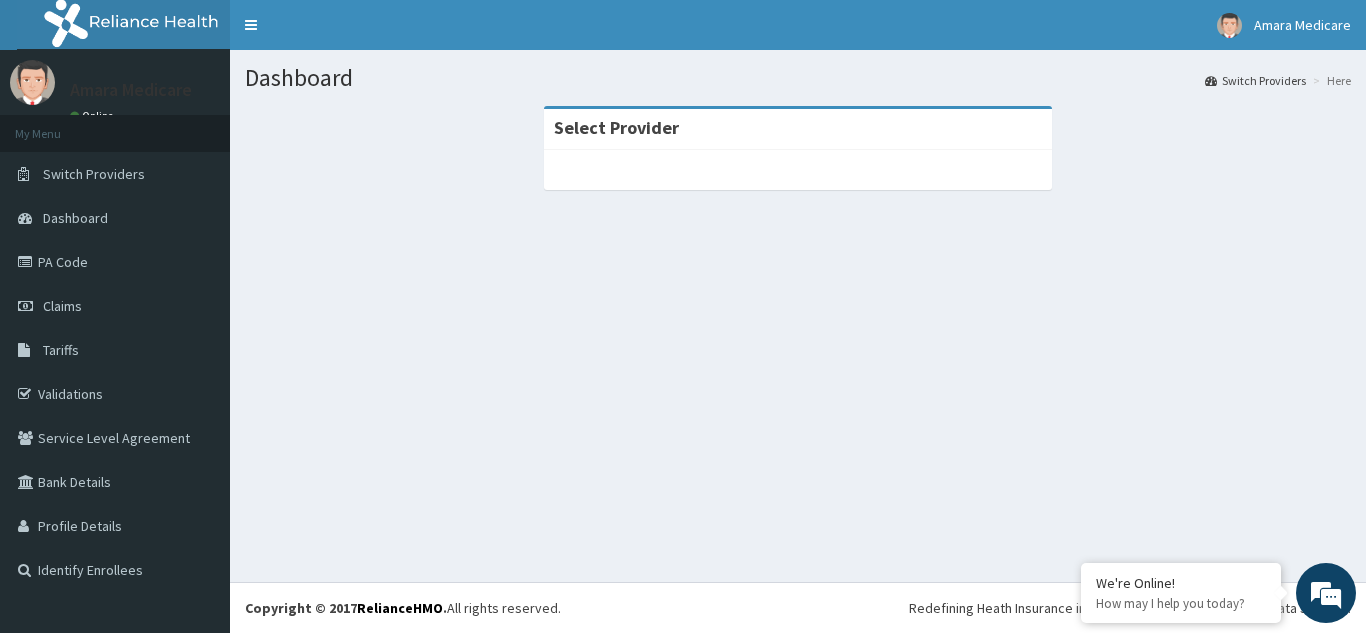 scroll, scrollTop: 0, scrollLeft: 0, axis: both 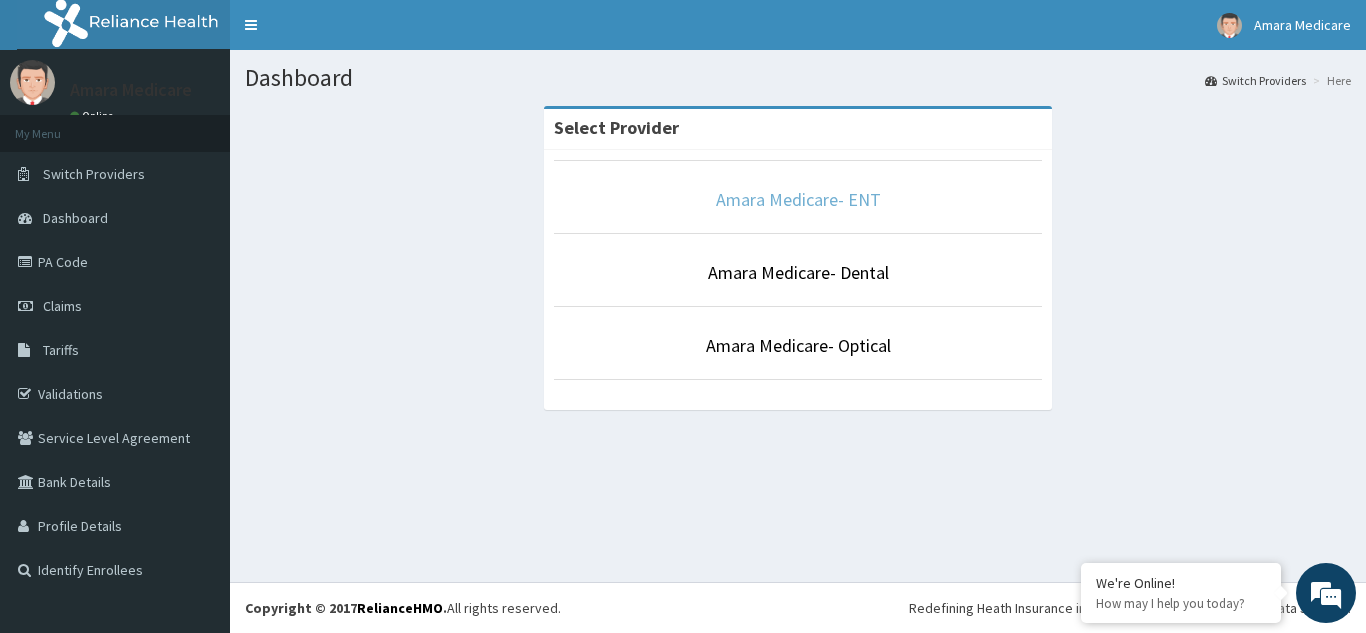 click on "Amara Medicare- ENT" at bounding box center (798, 199) 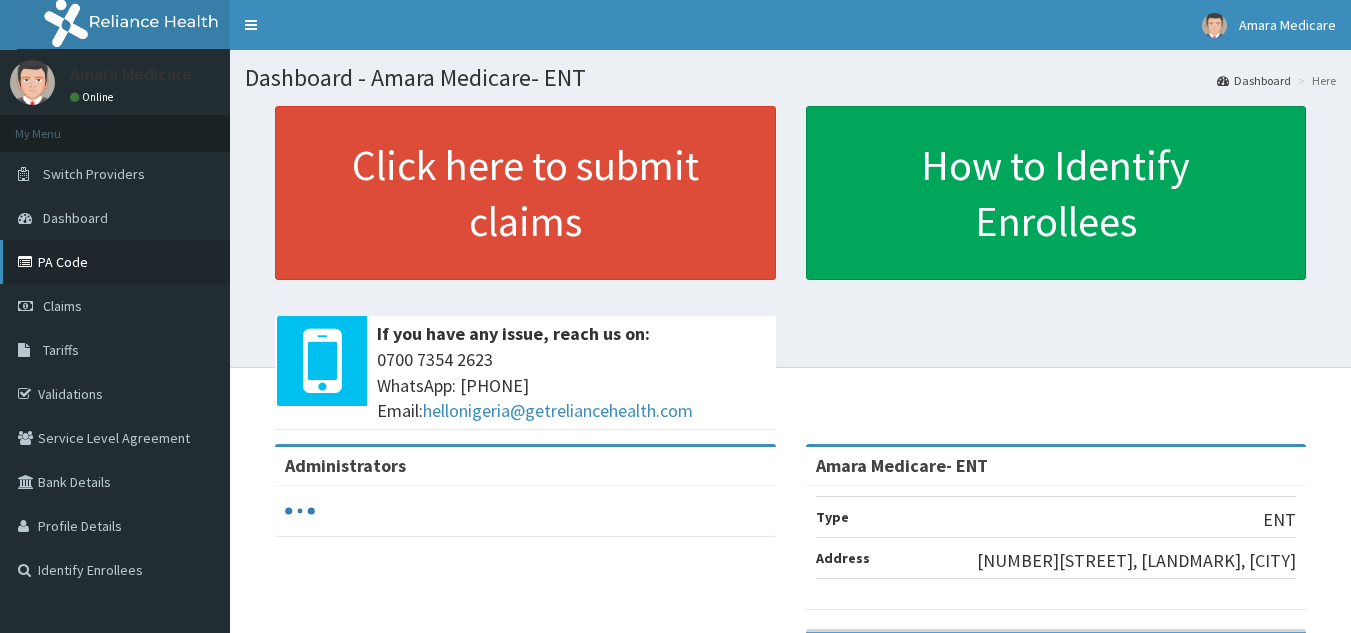 scroll, scrollTop: 0, scrollLeft: 0, axis: both 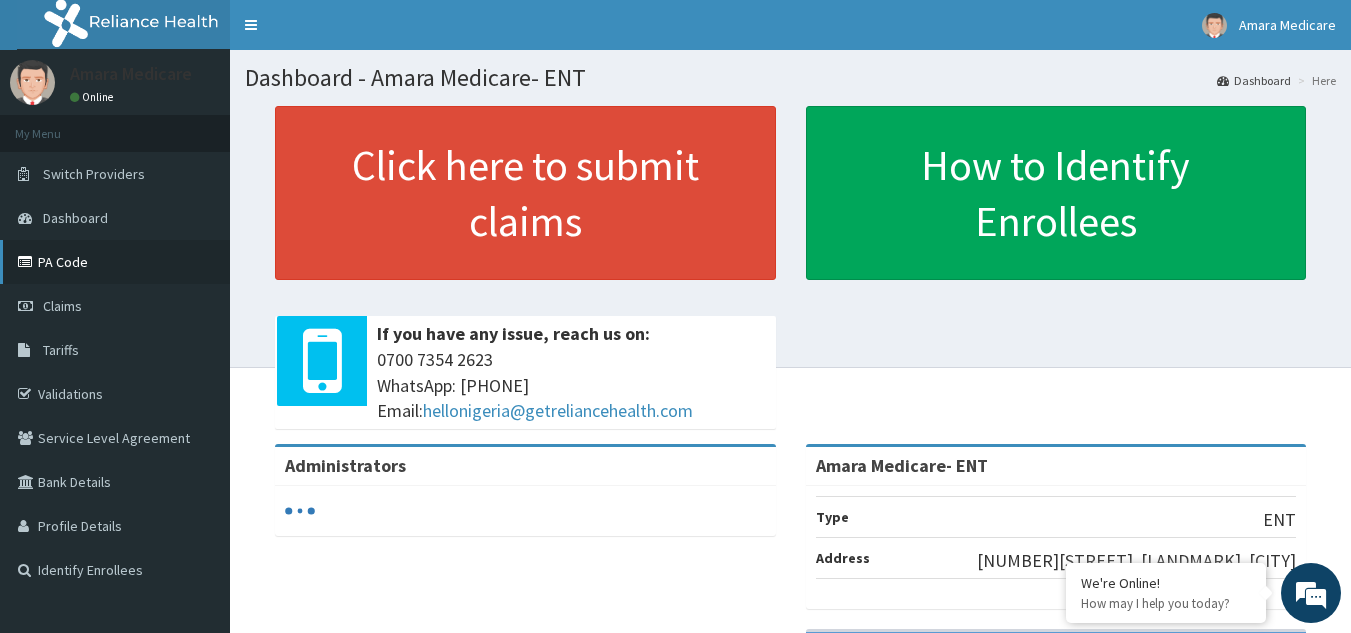click on "PA Code" at bounding box center [115, 262] 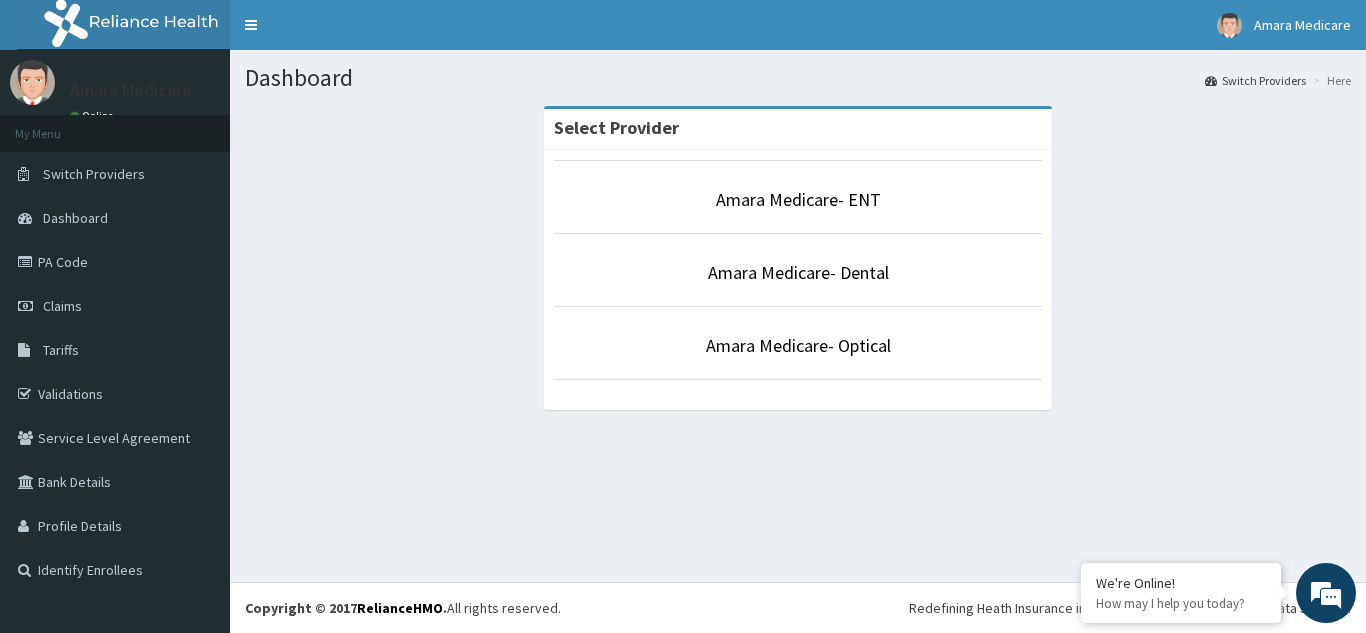 scroll, scrollTop: 0, scrollLeft: 0, axis: both 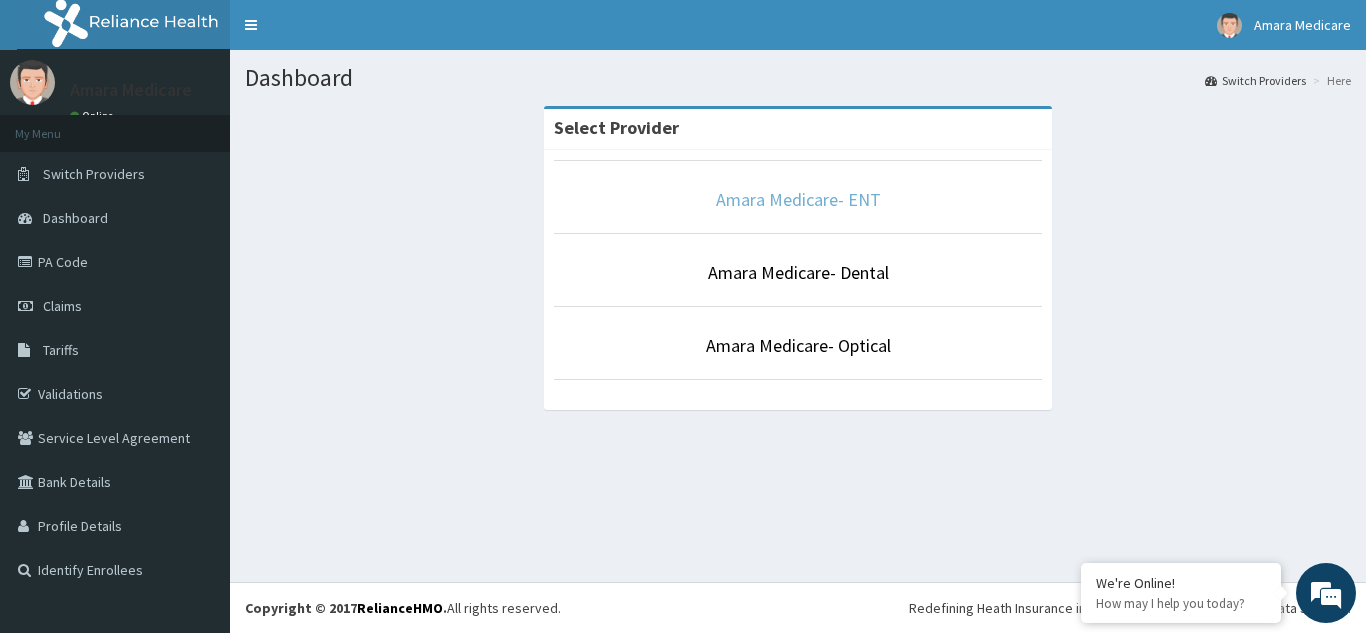 click on "Amara Medicare- ENT" at bounding box center [798, 199] 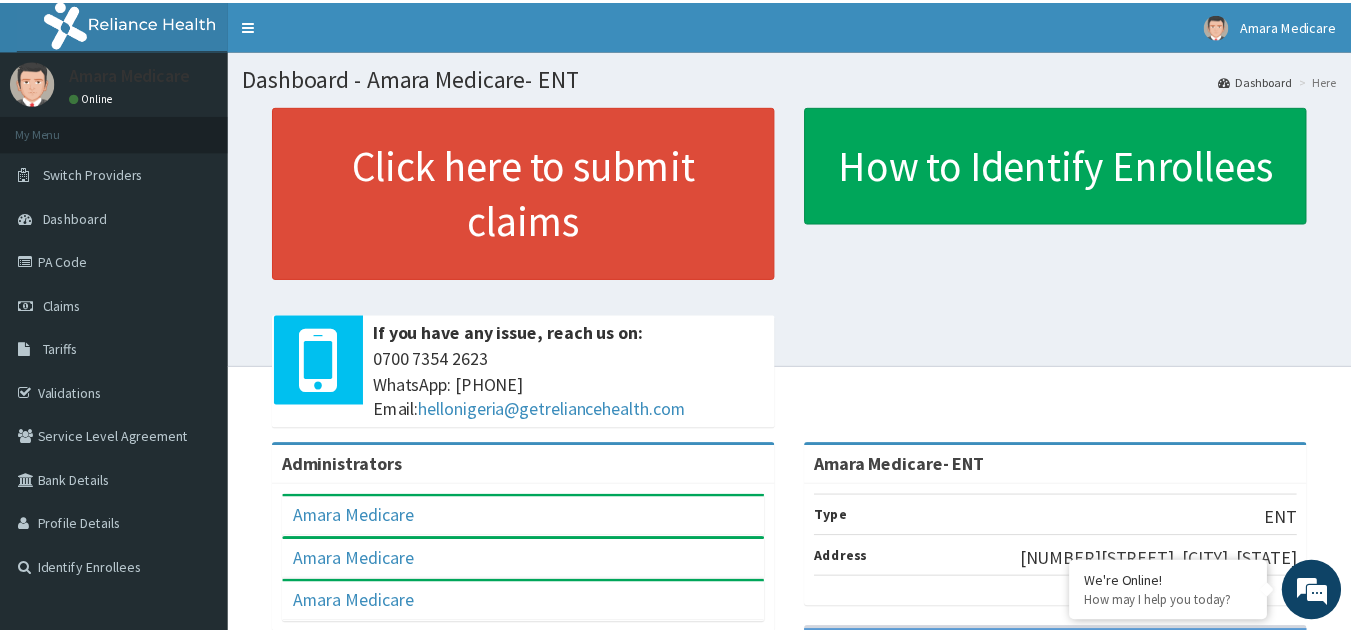 scroll, scrollTop: 0, scrollLeft: 0, axis: both 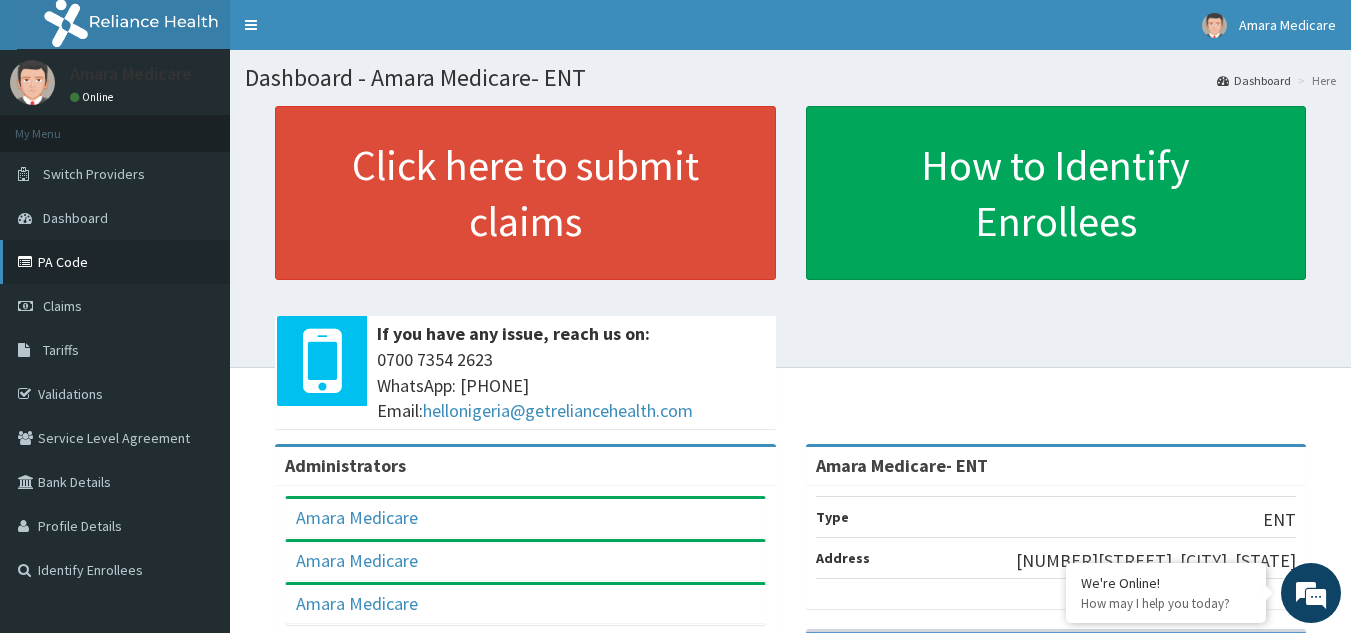 click on "PA Code" at bounding box center (115, 262) 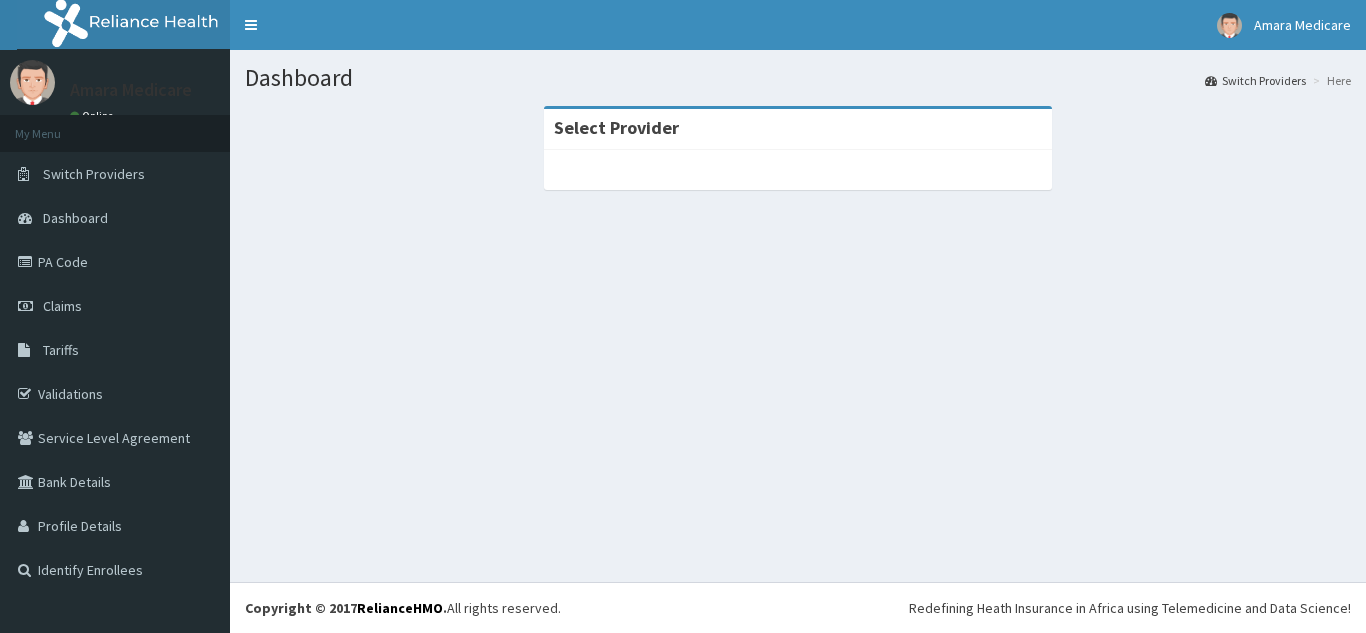 scroll, scrollTop: 0, scrollLeft: 0, axis: both 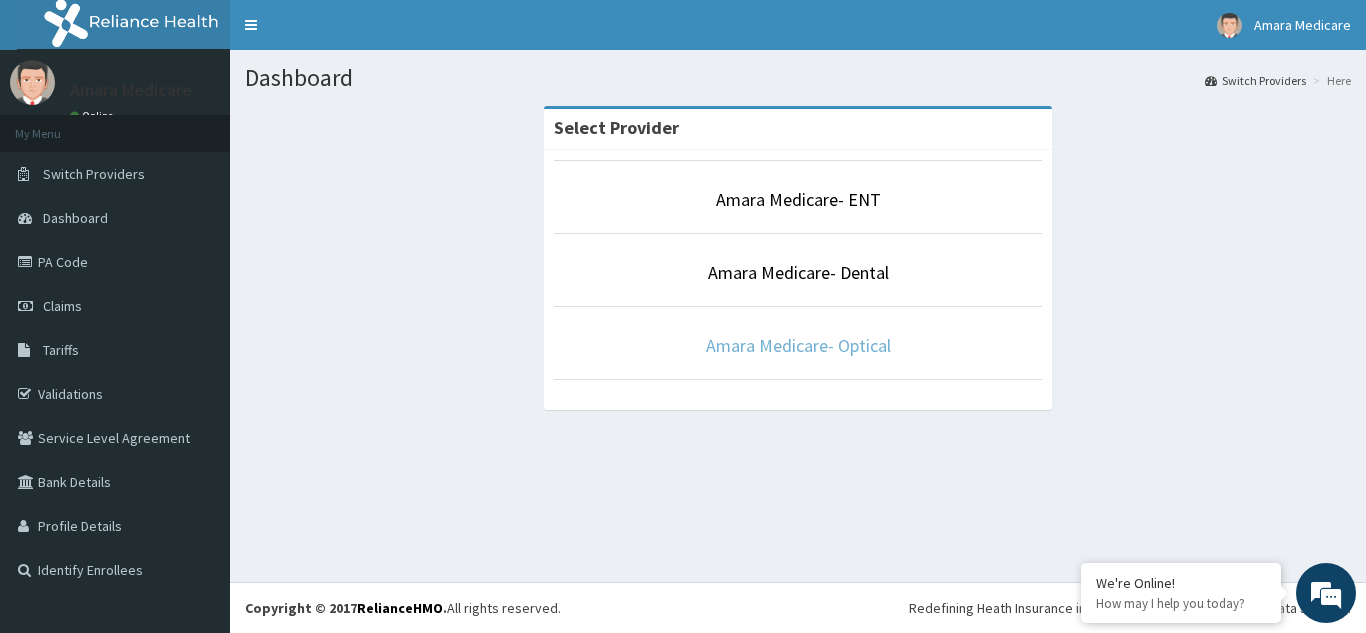click on "Amara Medicare- Optical" at bounding box center [798, 345] 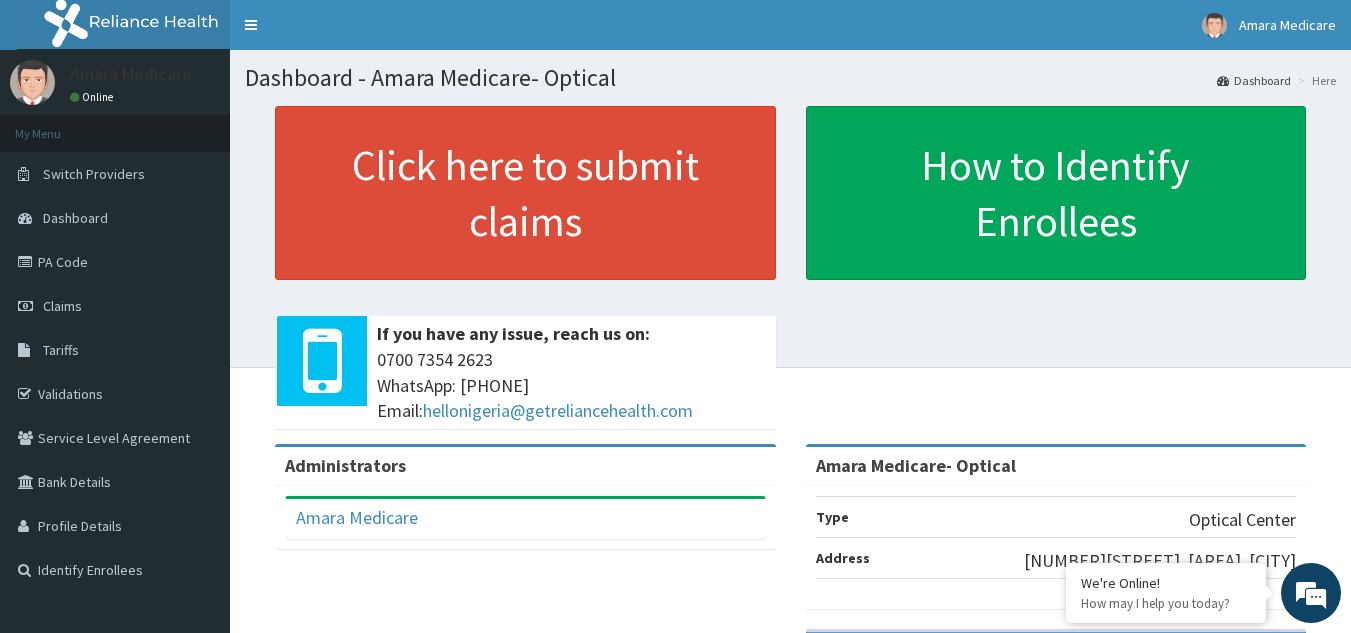 scroll, scrollTop: 0, scrollLeft: 0, axis: both 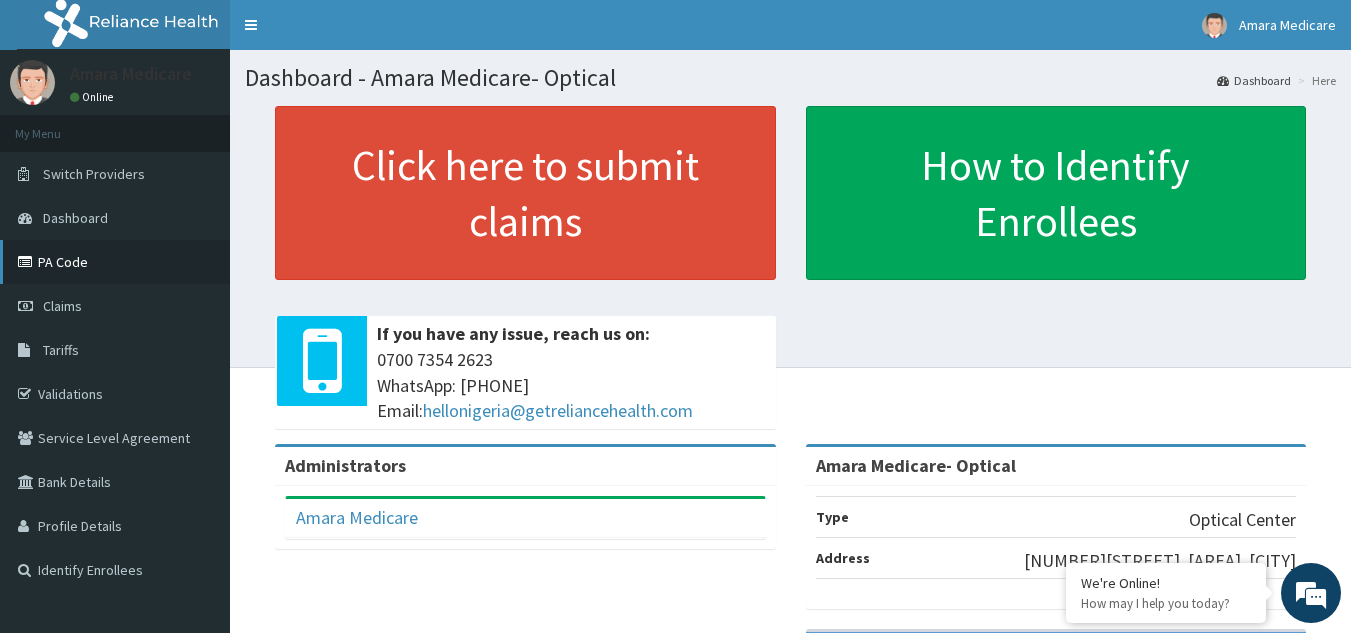 click on "PA Code" at bounding box center (115, 262) 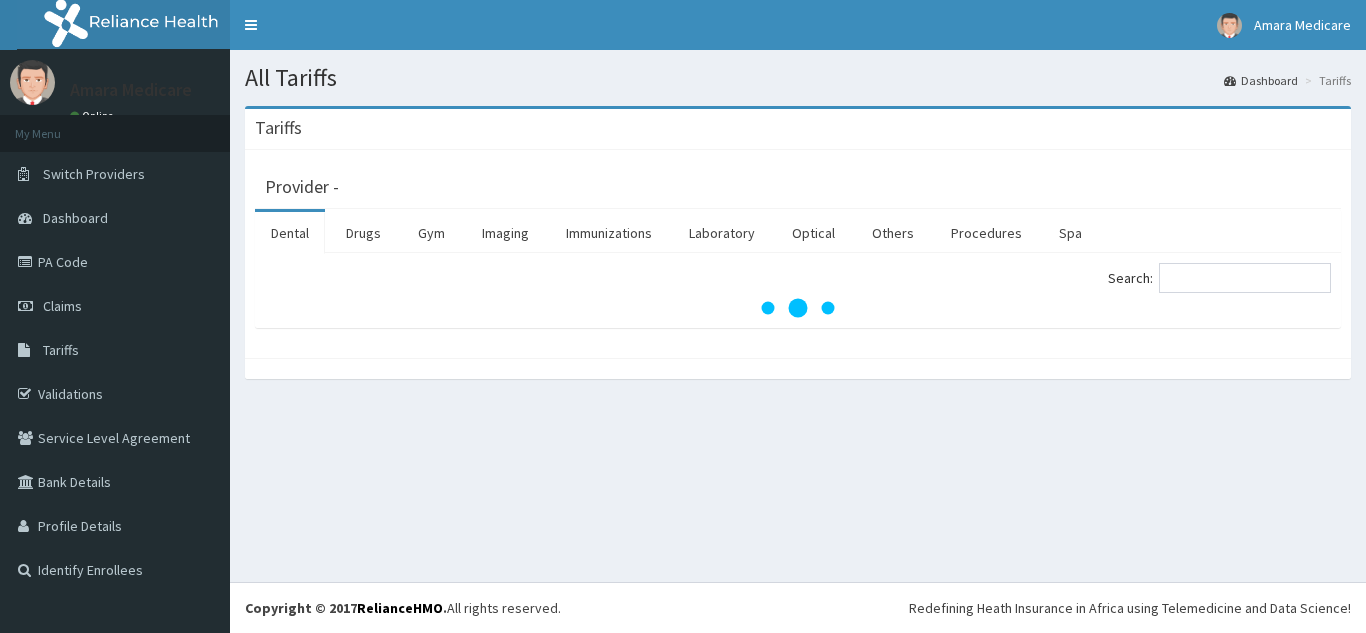 scroll, scrollTop: 0, scrollLeft: 0, axis: both 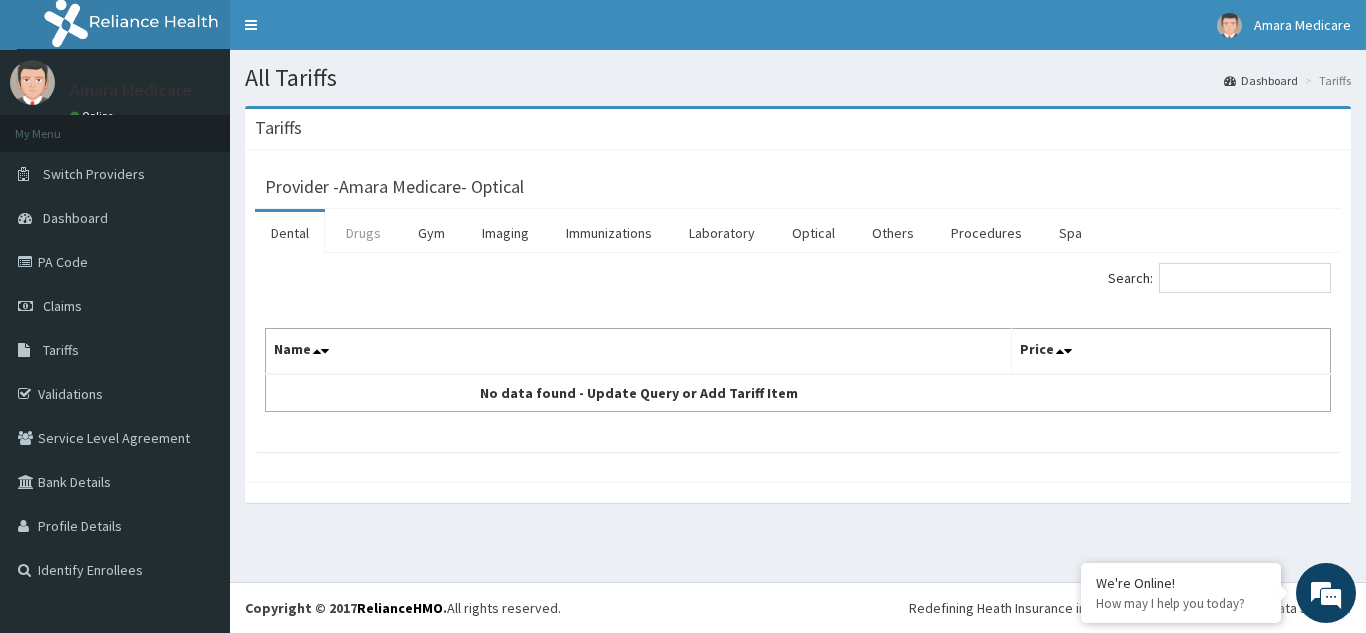 click on "Drugs" at bounding box center (363, 233) 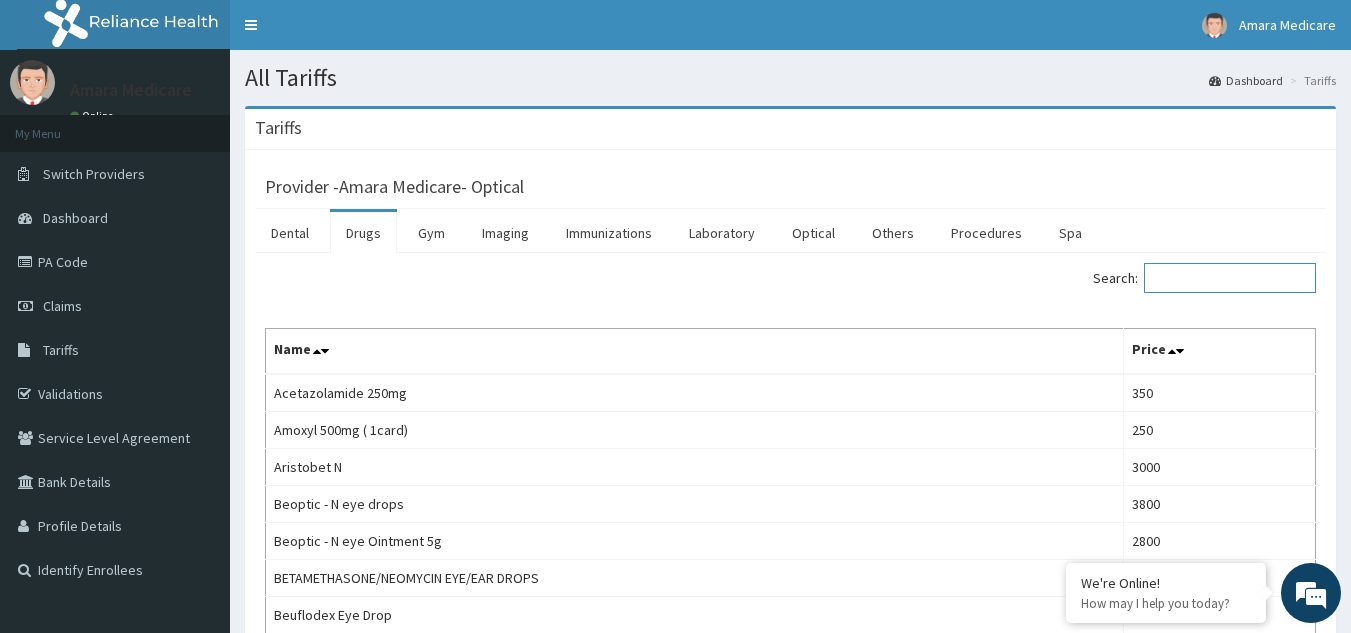click on "Search:" at bounding box center (1230, 278) 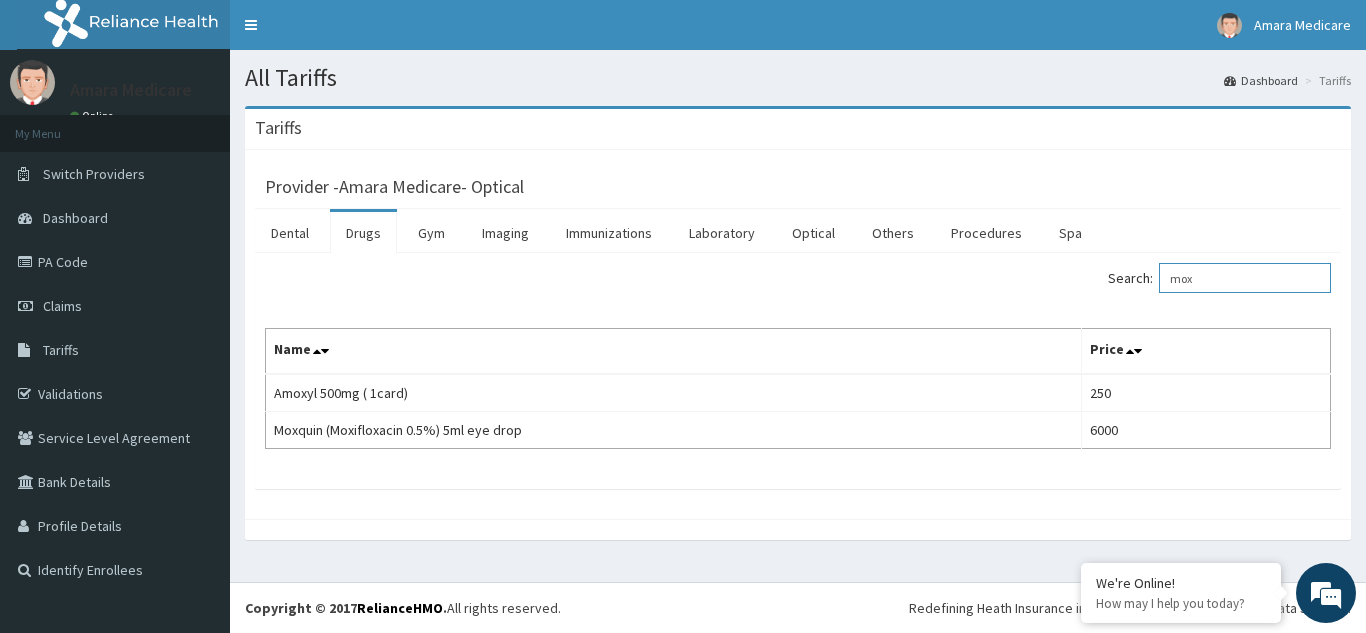 scroll, scrollTop: 0, scrollLeft: 0, axis: both 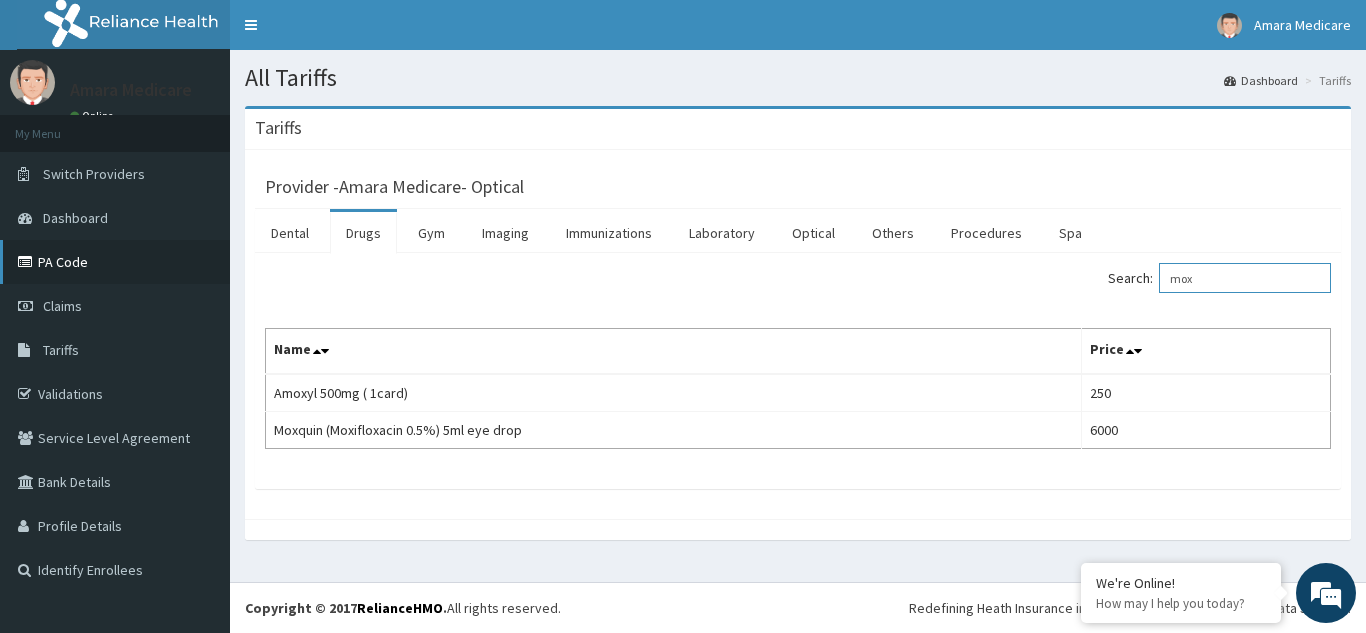type on "mox" 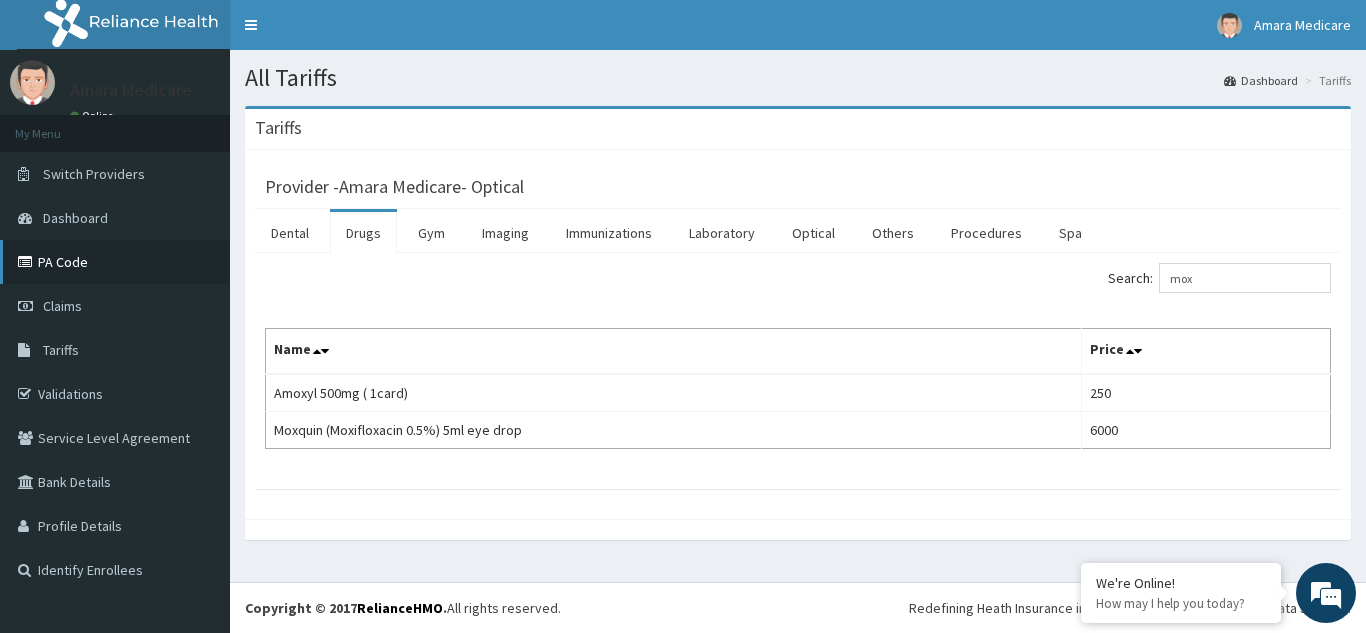 click on "PA Code" at bounding box center (115, 262) 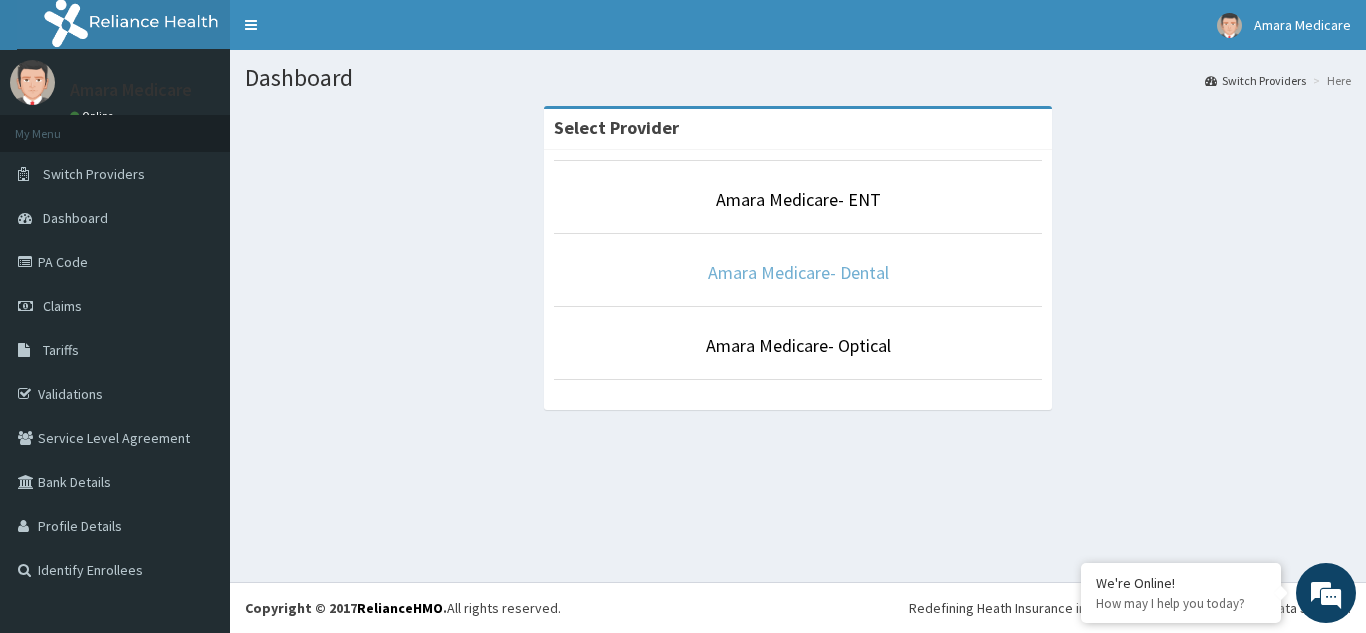 scroll, scrollTop: 0, scrollLeft: 0, axis: both 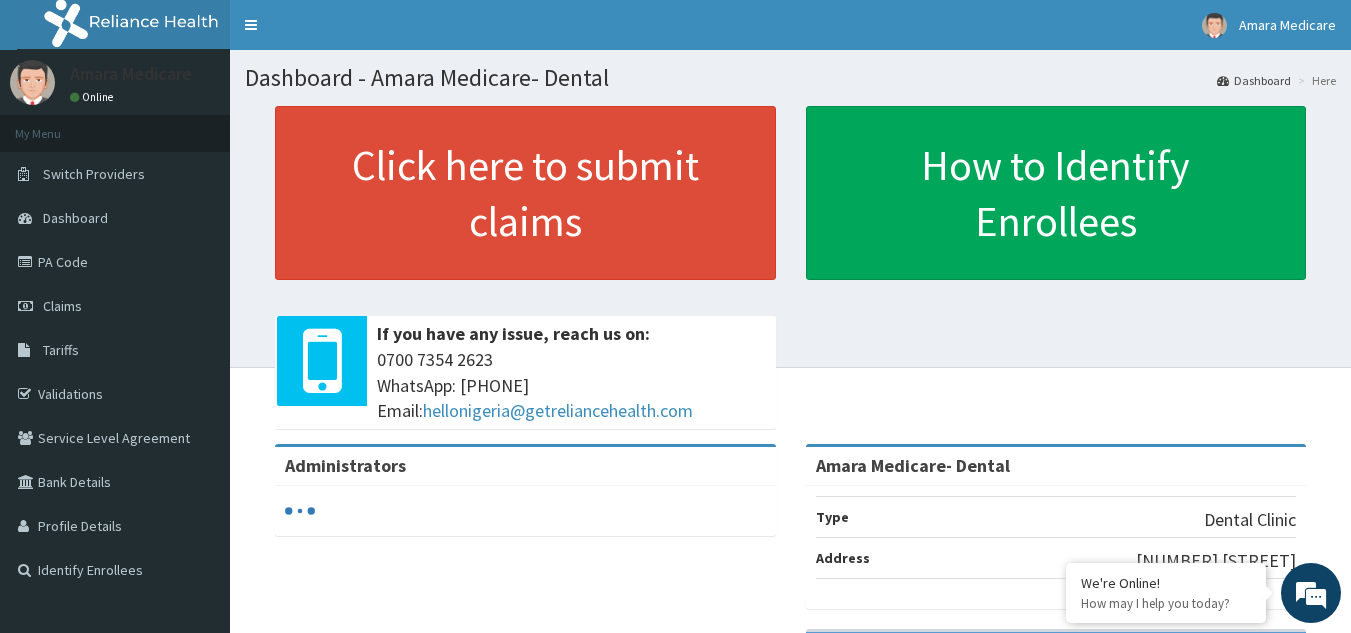 click on "PA Code" at bounding box center (115, 262) 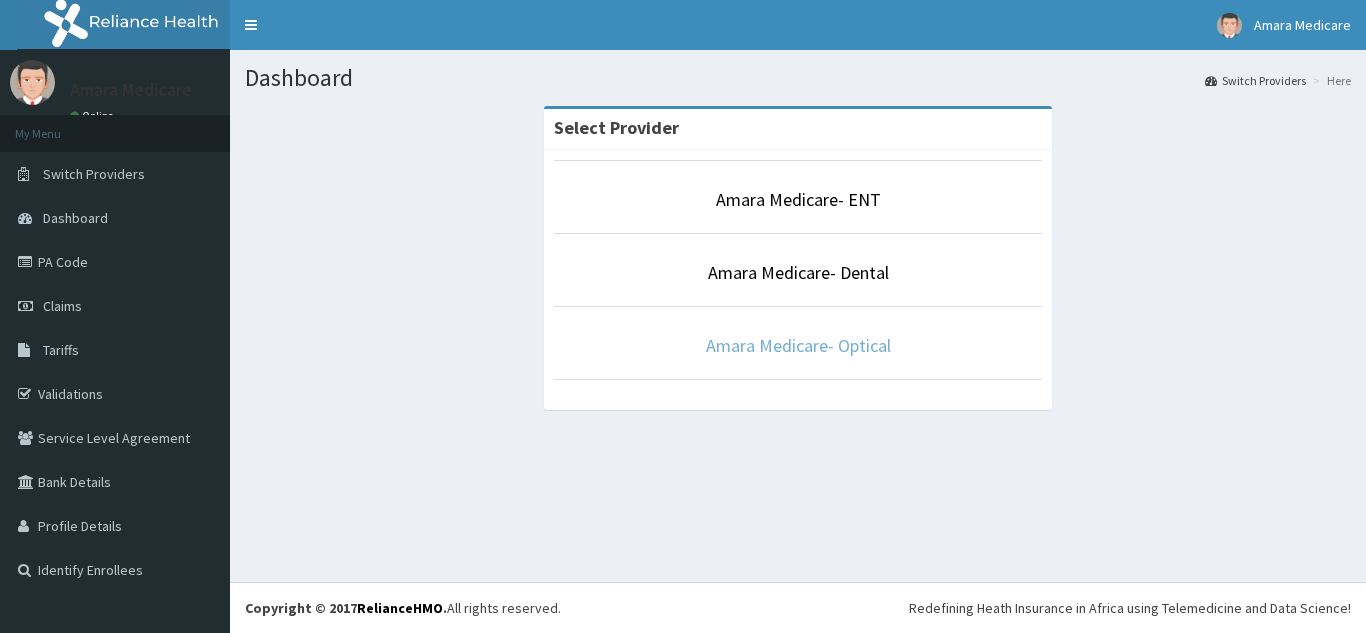 scroll, scrollTop: 0, scrollLeft: 0, axis: both 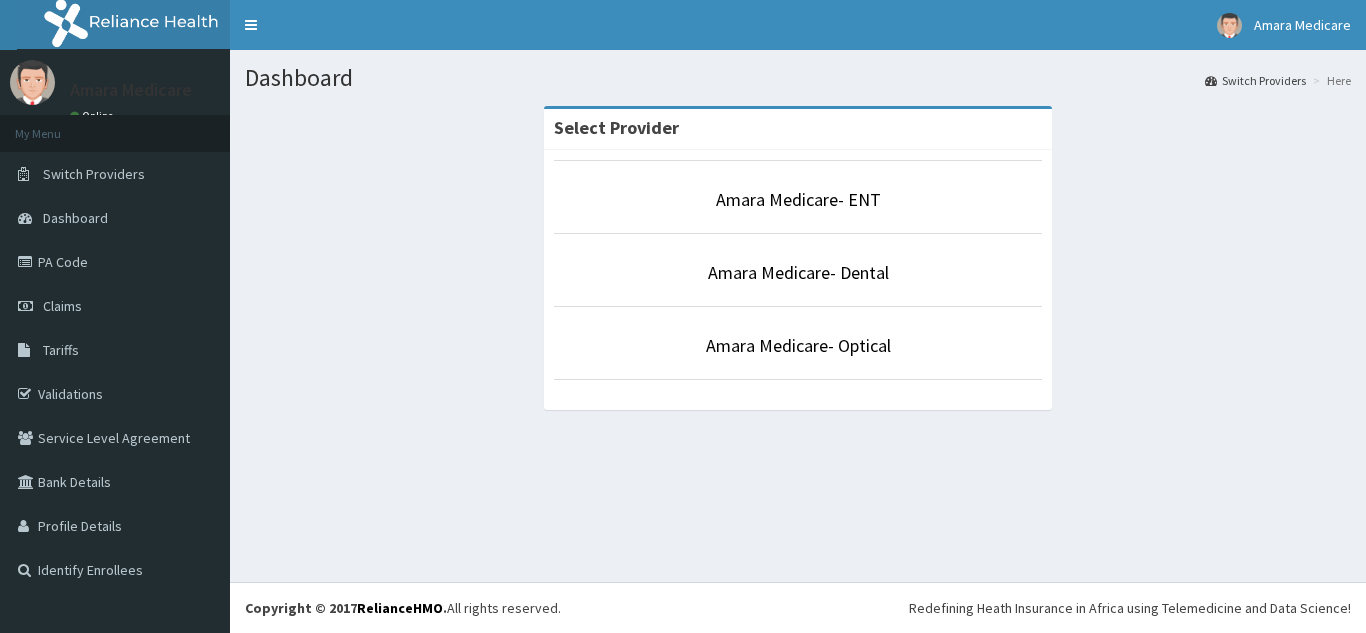 click on "Amara Medicare- Optical" at bounding box center [798, 346] 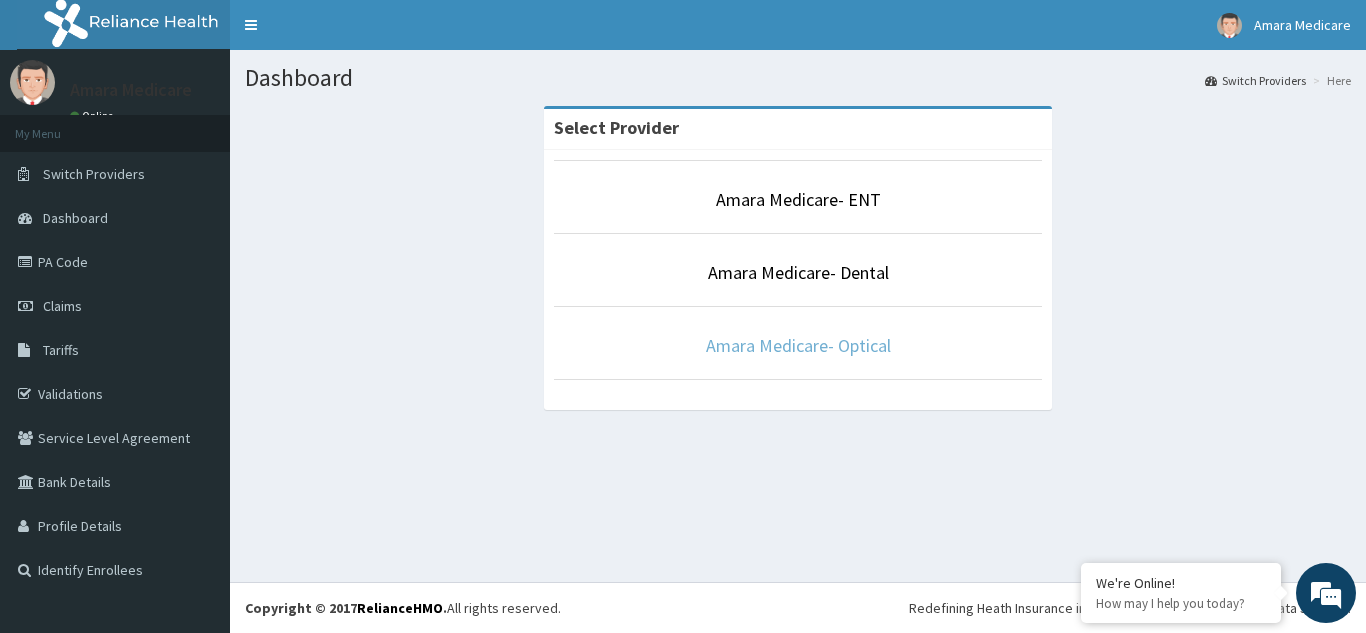 click on "Amara Medicare- Optical" at bounding box center [798, 345] 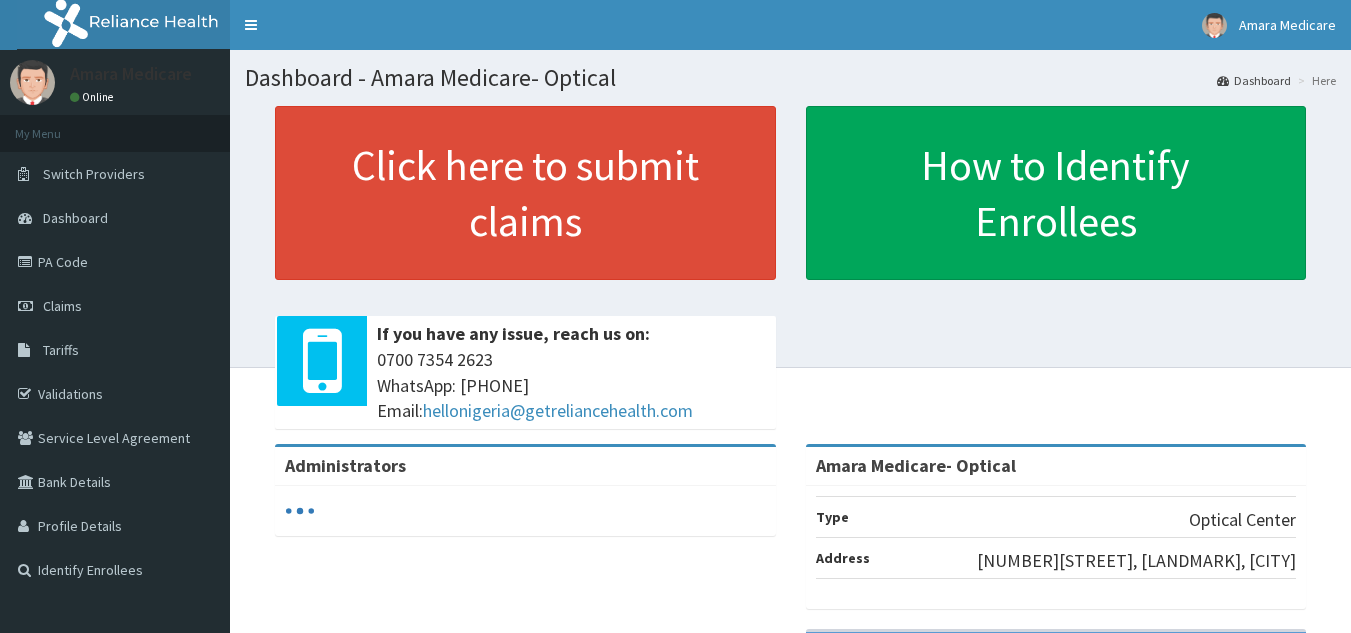 scroll, scrollTop: 0, scrollLeft: 0, axis: both 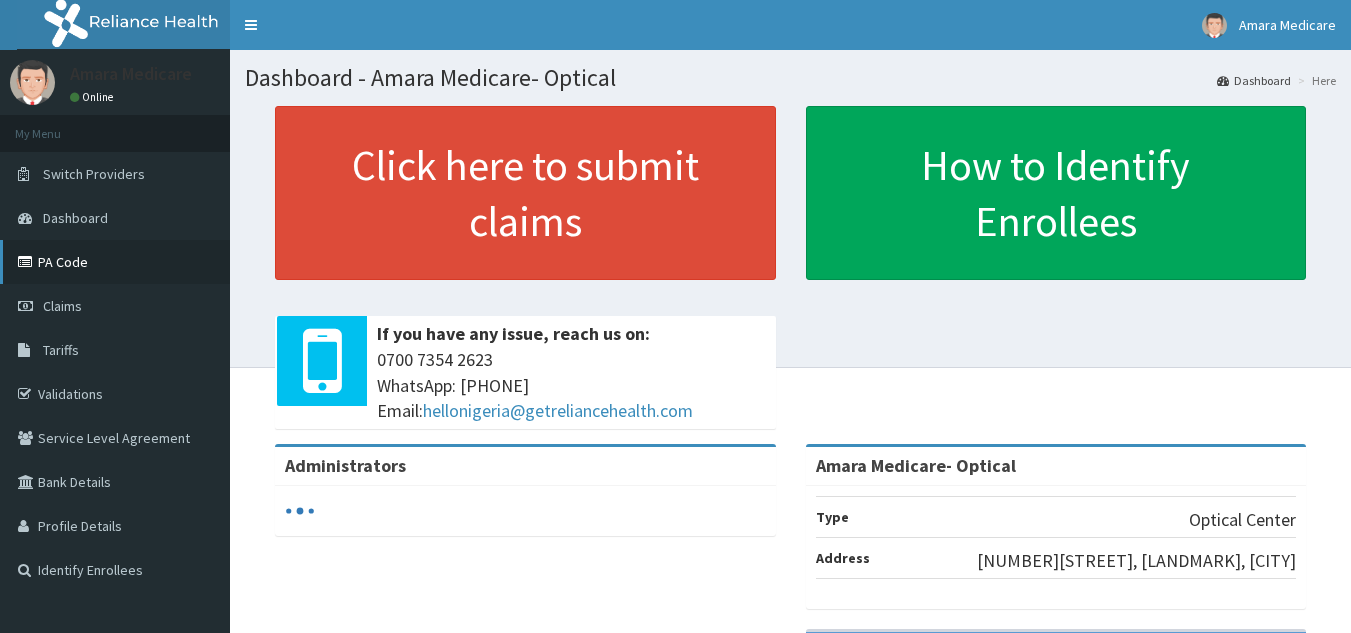 click on "PA Code" at bounding box center (115, 262) 